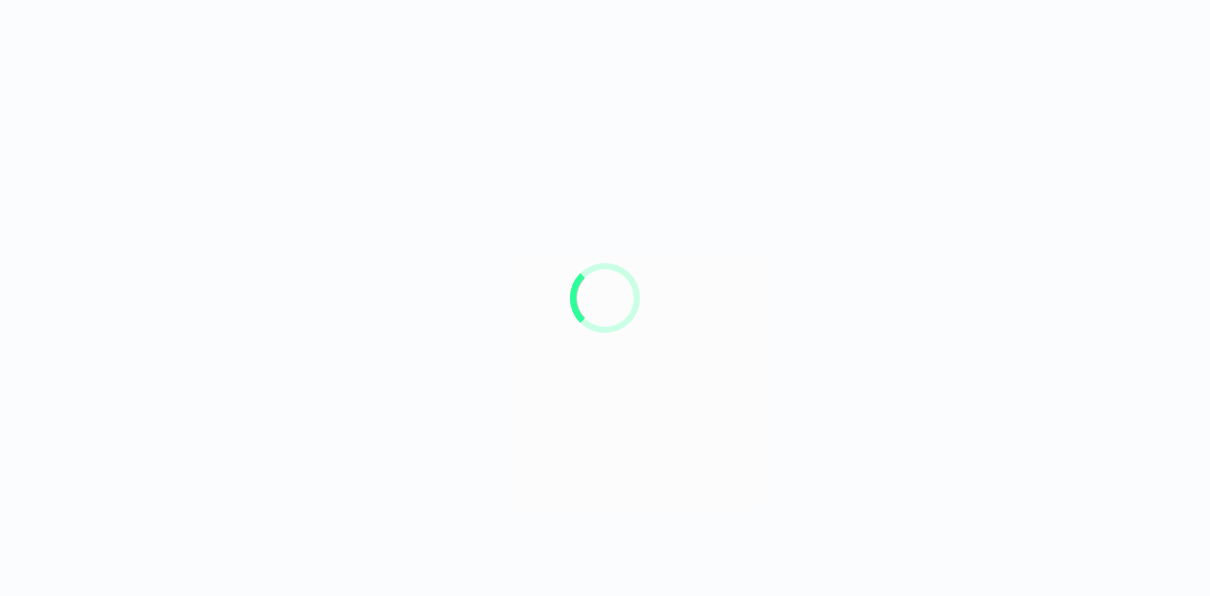 scroll, scrollTop: 0, scrollLeft: 0, axis: both 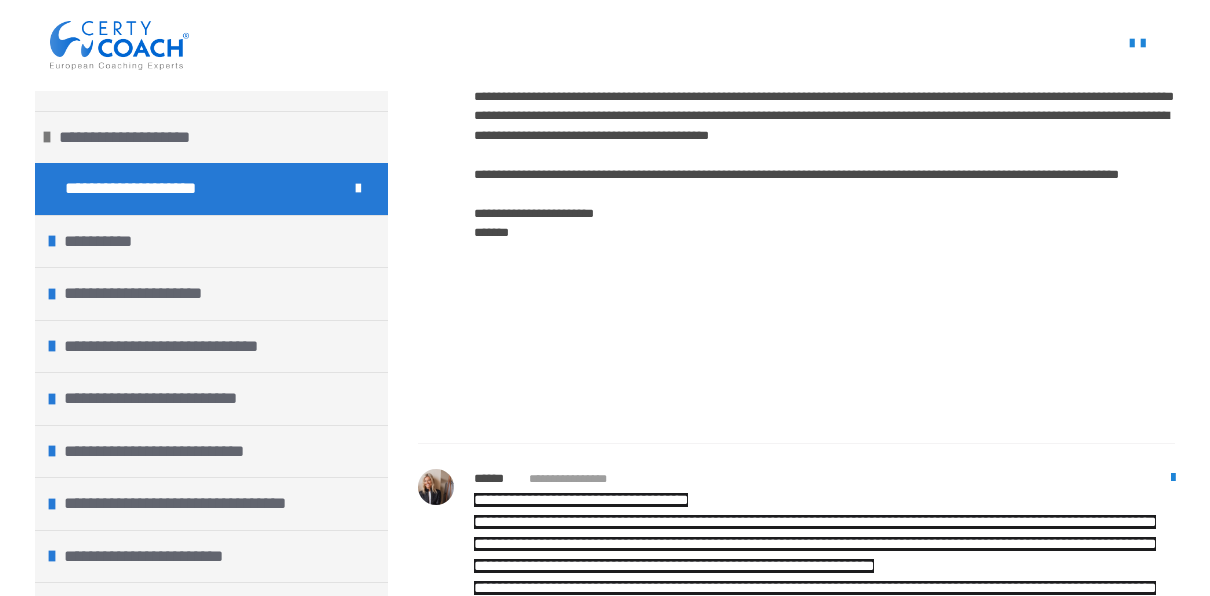 click on "**********" at bounding box center (824, 164) 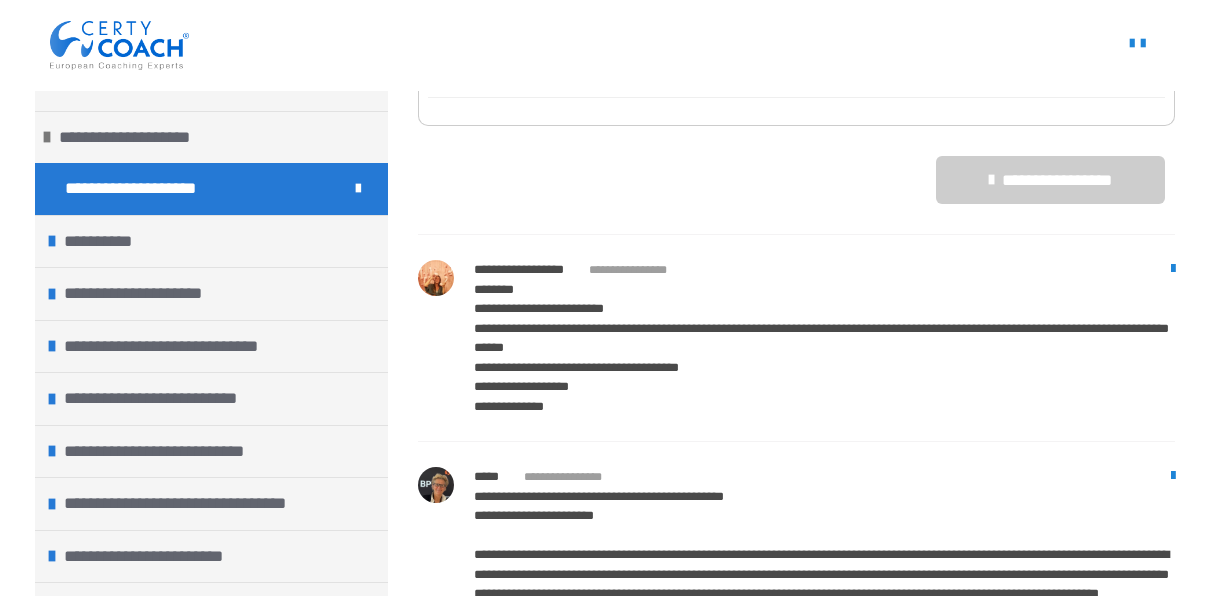 scroll, scrollTop: 1900, scrollLeft: 0, axis: vertical 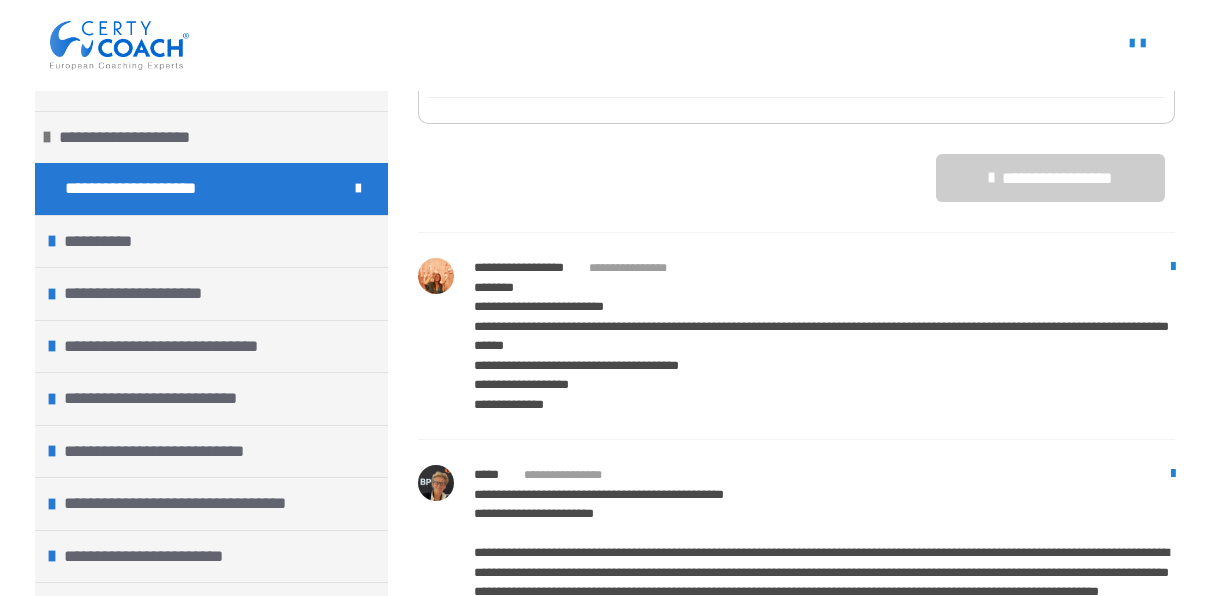 click at bounding box center [436, 276] 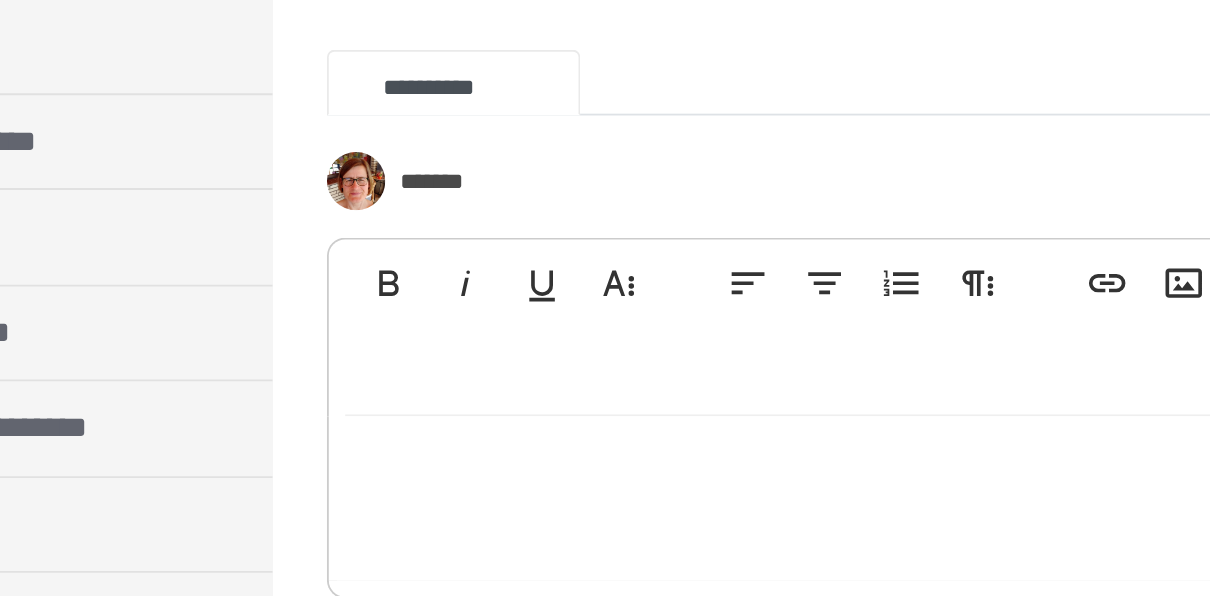 scroll, scrollTop: 1427, scrollLeft: 0, axis: vertical 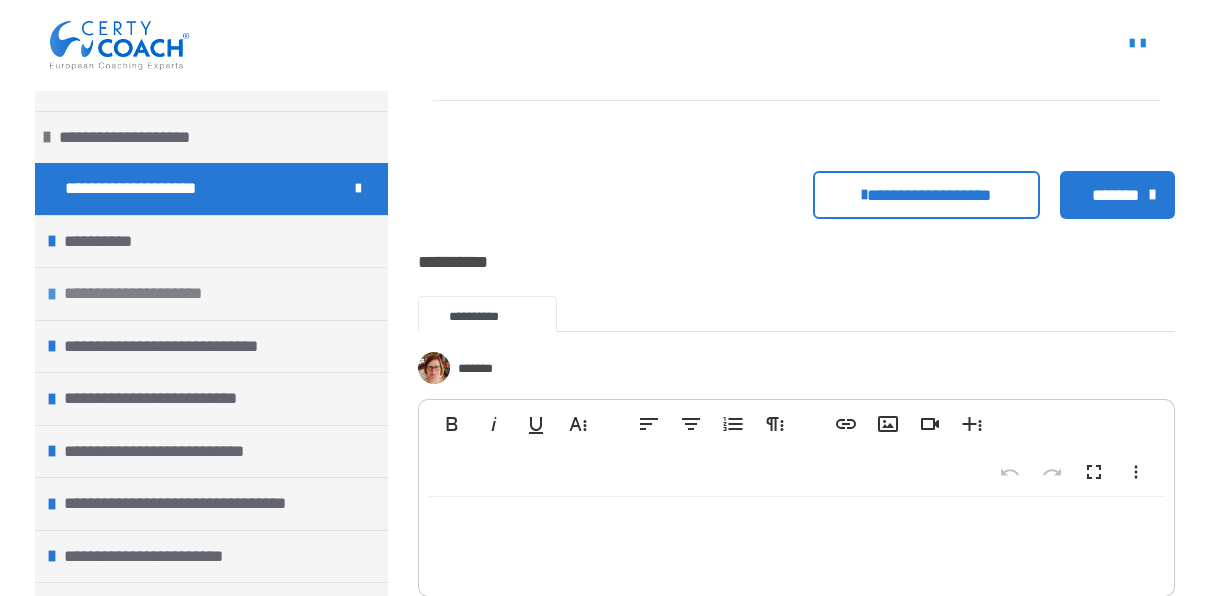click on "**********" at bounding box center [142, 294] 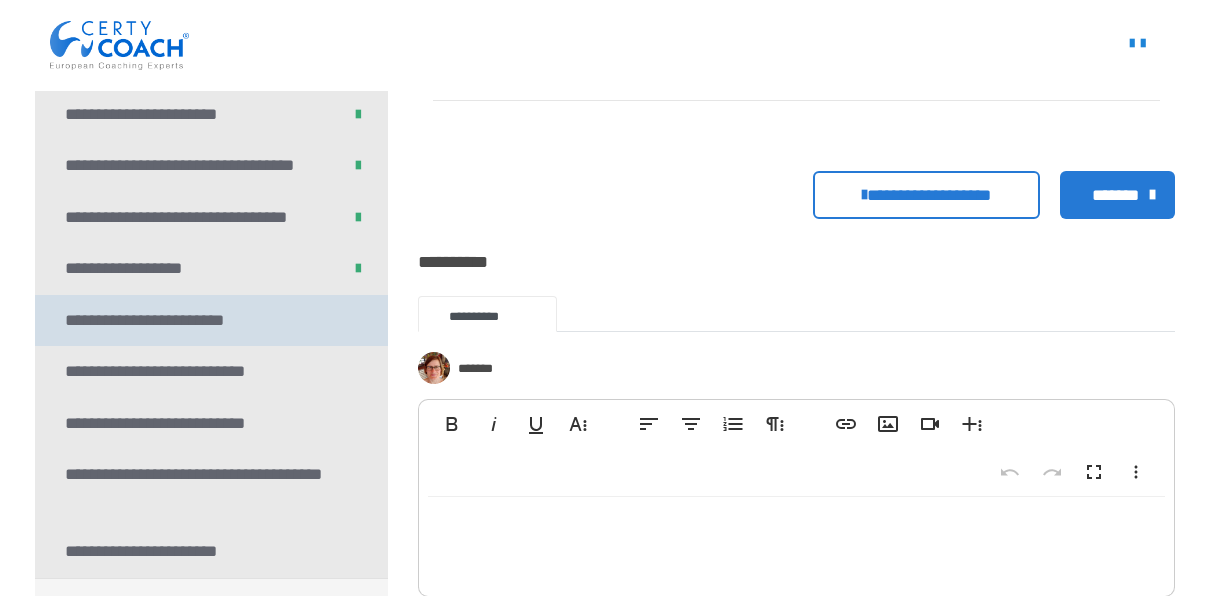 scroll, scrollTop: 233, scrollLeft: 0, axis: vertical 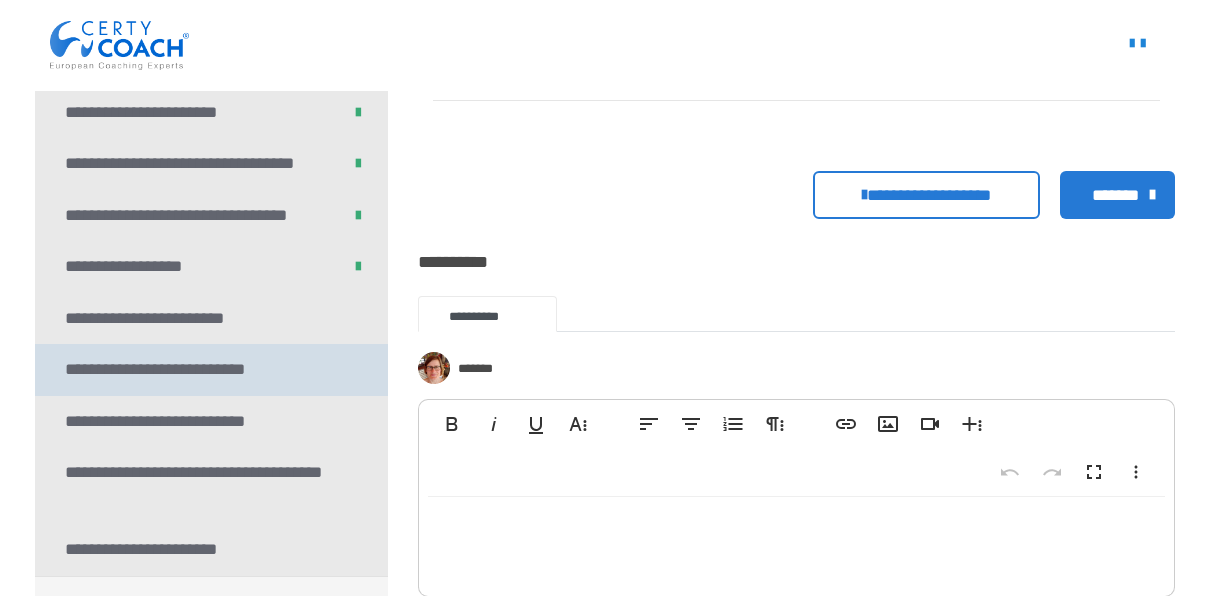click on "**********" at bounding box center (160, 370) 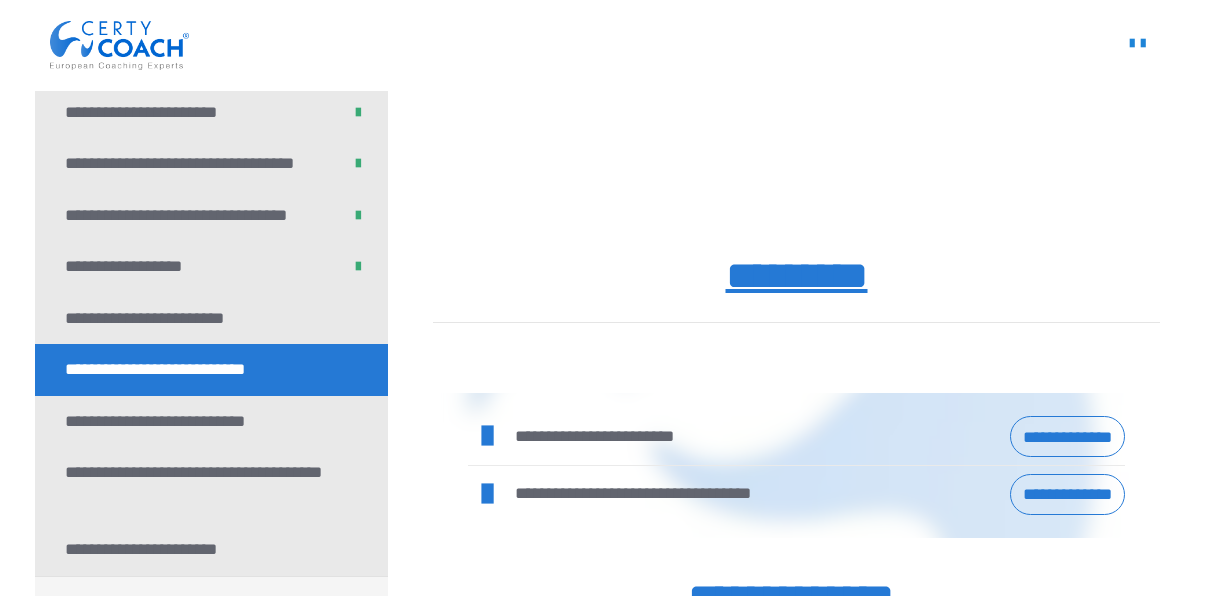 scroll, scrollTop: 972, scrollLeft: 0, axis: vertical 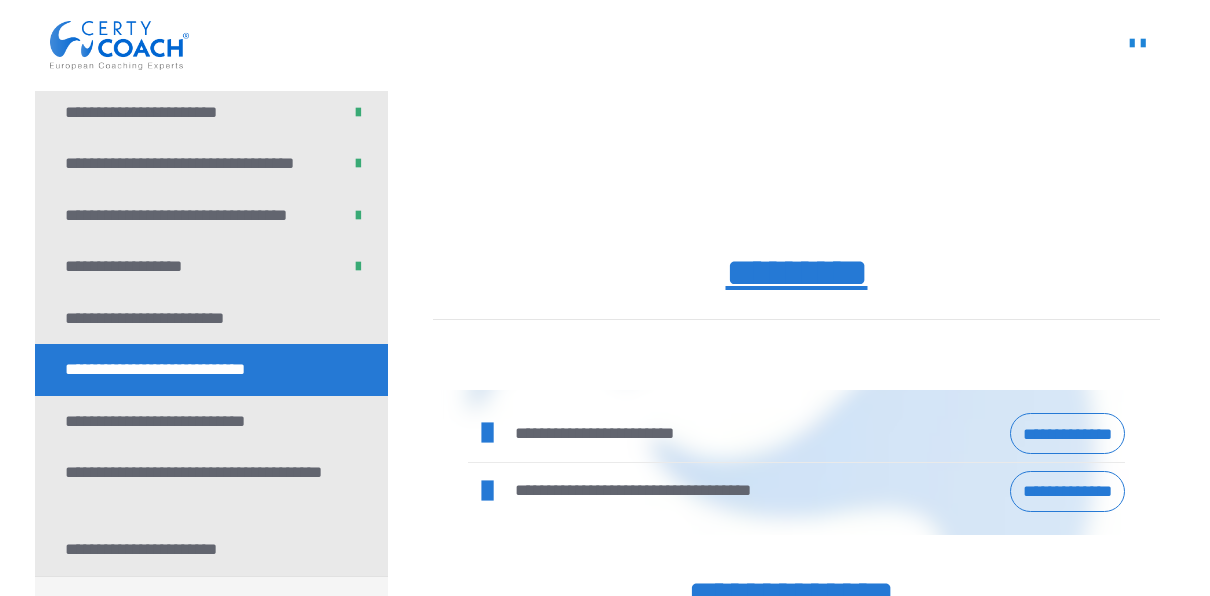 click on "**********" at bounding box center (1067, 433) 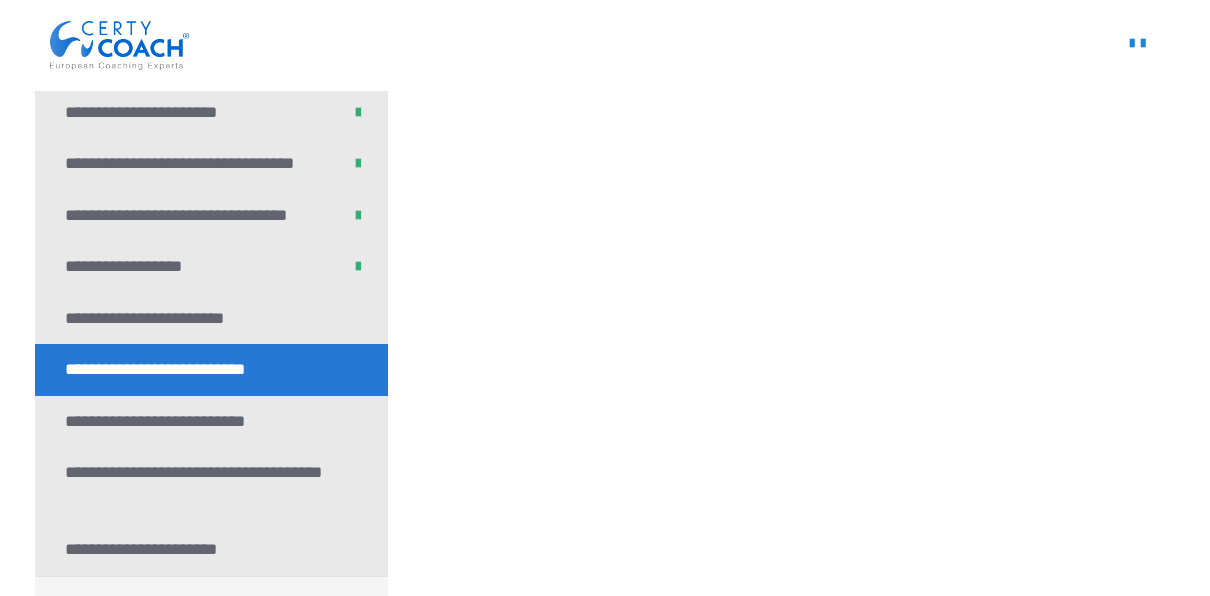 scroll, scrollTop: 577, scrollLeft: 0, axis: vertical 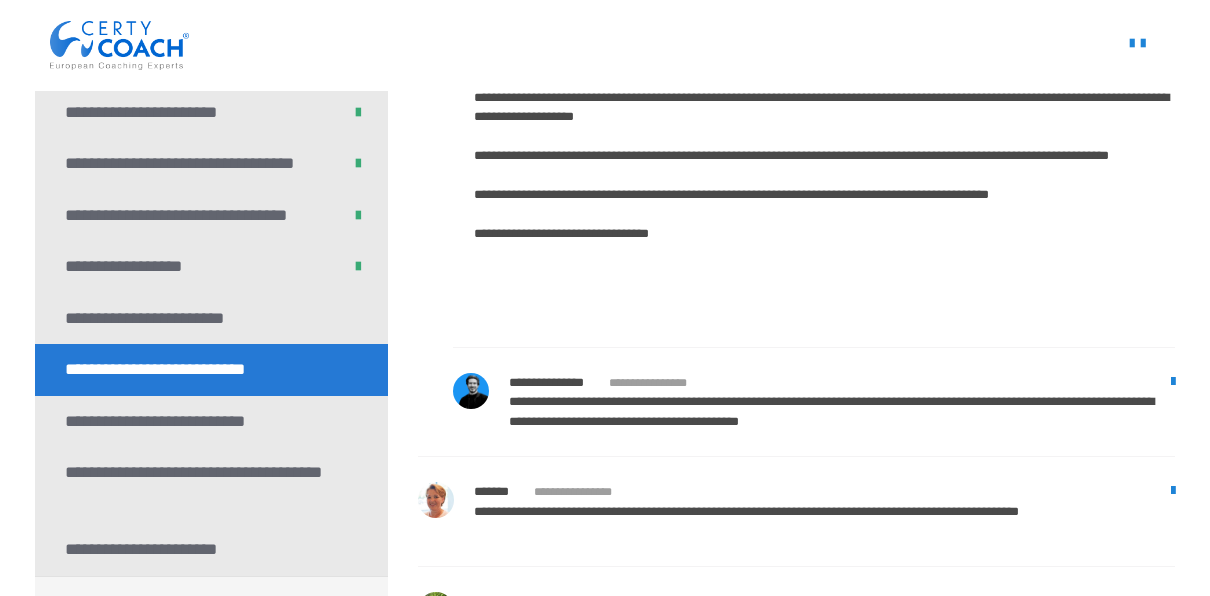 click on "**********" at bounding box center [824, 88] 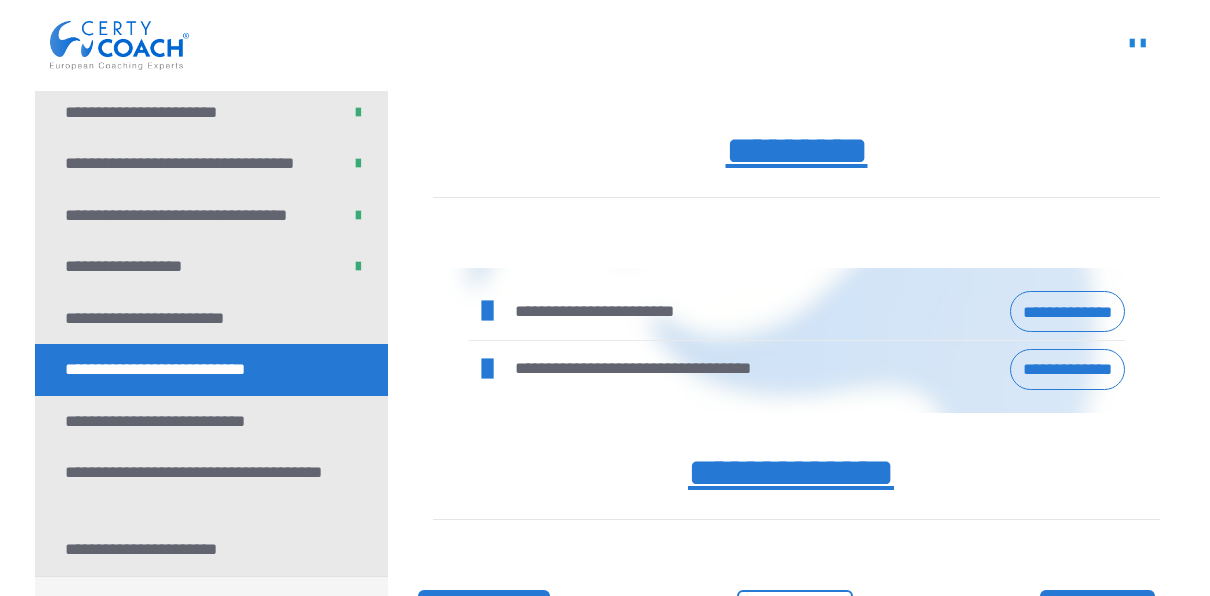 scroll, scrollTop: 4, scrollLeft: 0, axis: vertical 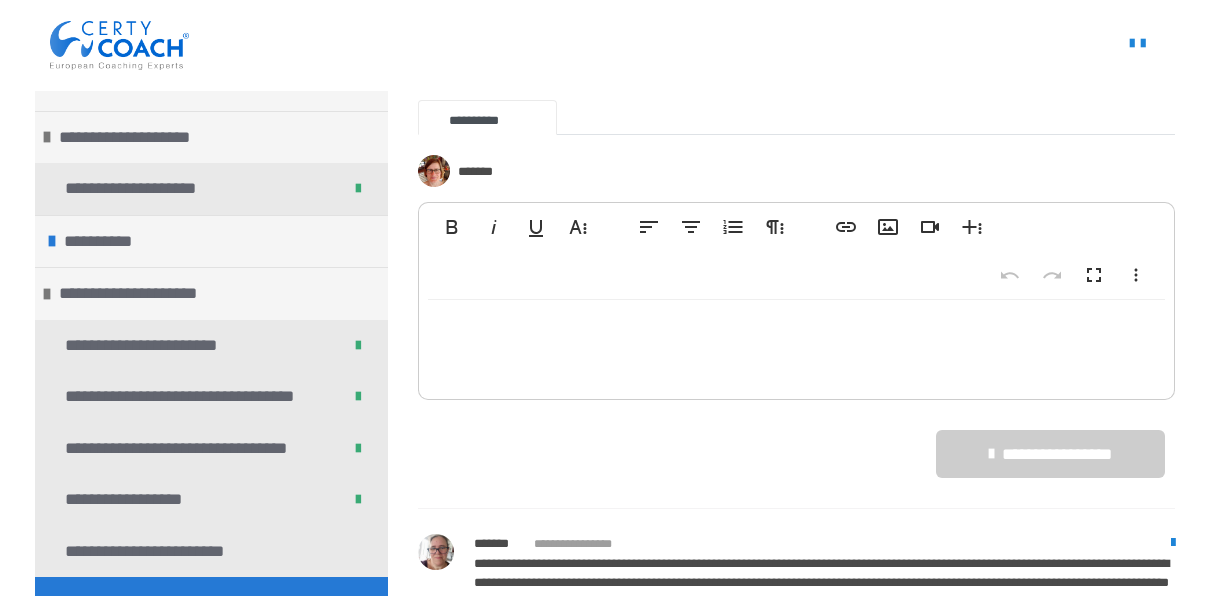 click at bounding box center [796, 345] 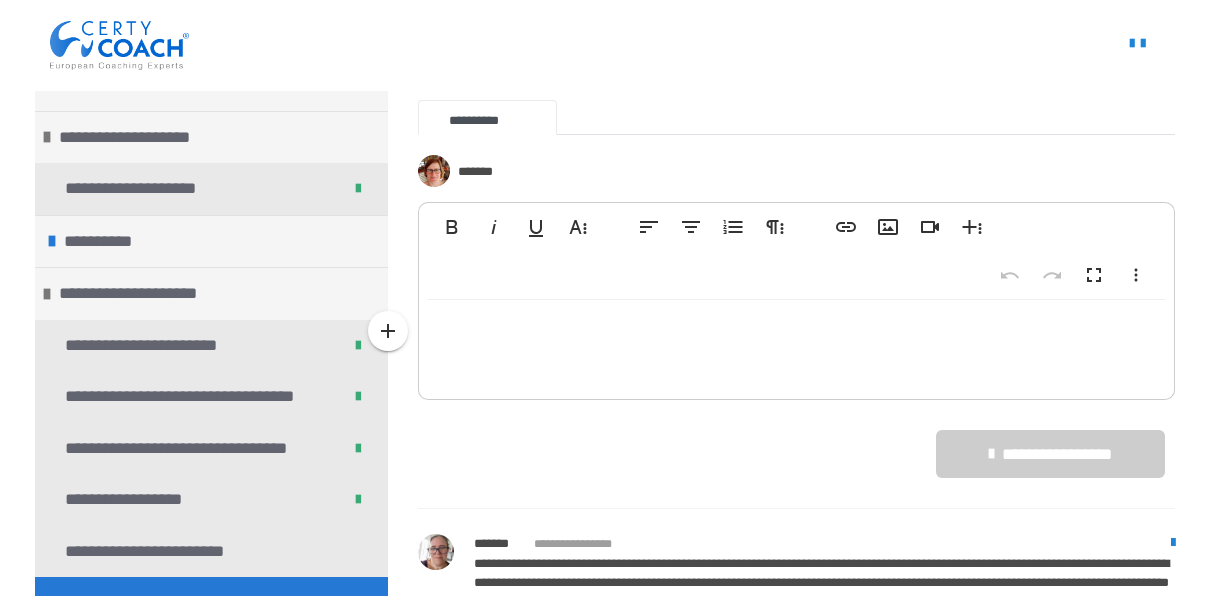 type 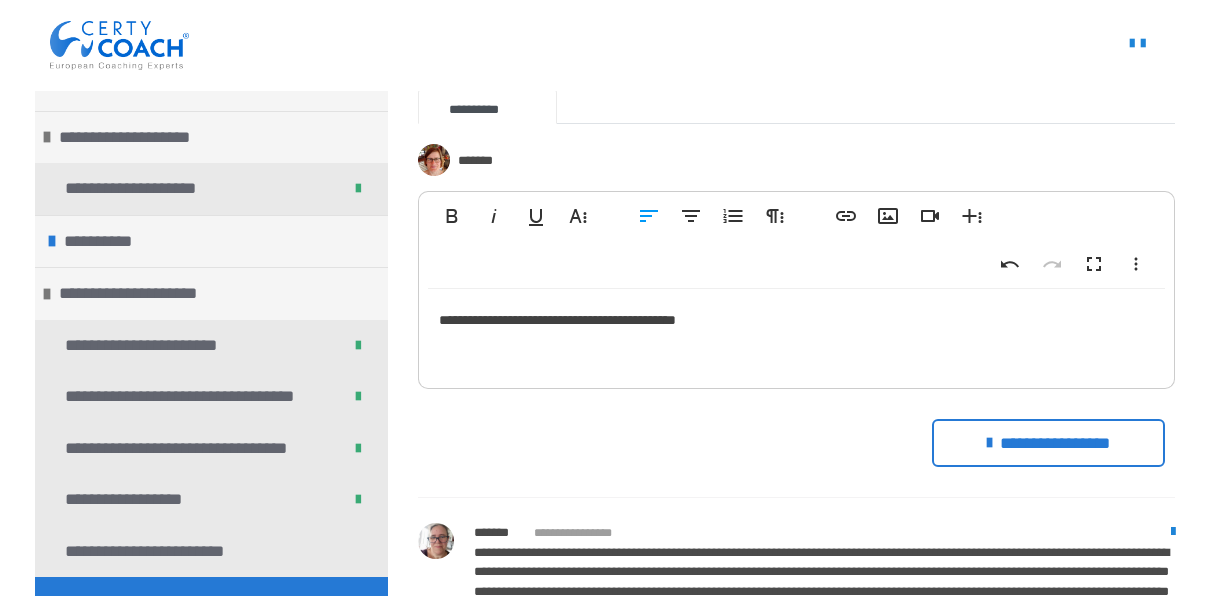 scroll, scrollTop: 1721, scrollLeft: 0, axis: vertical 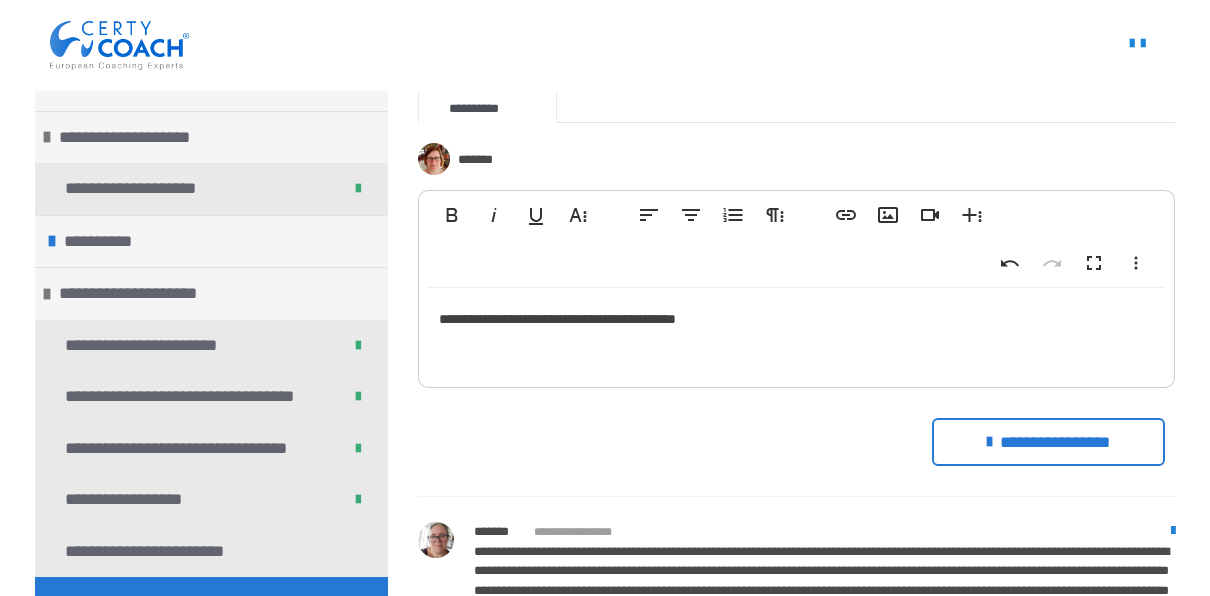 click on "**********" at bounding box center [1049, 442] 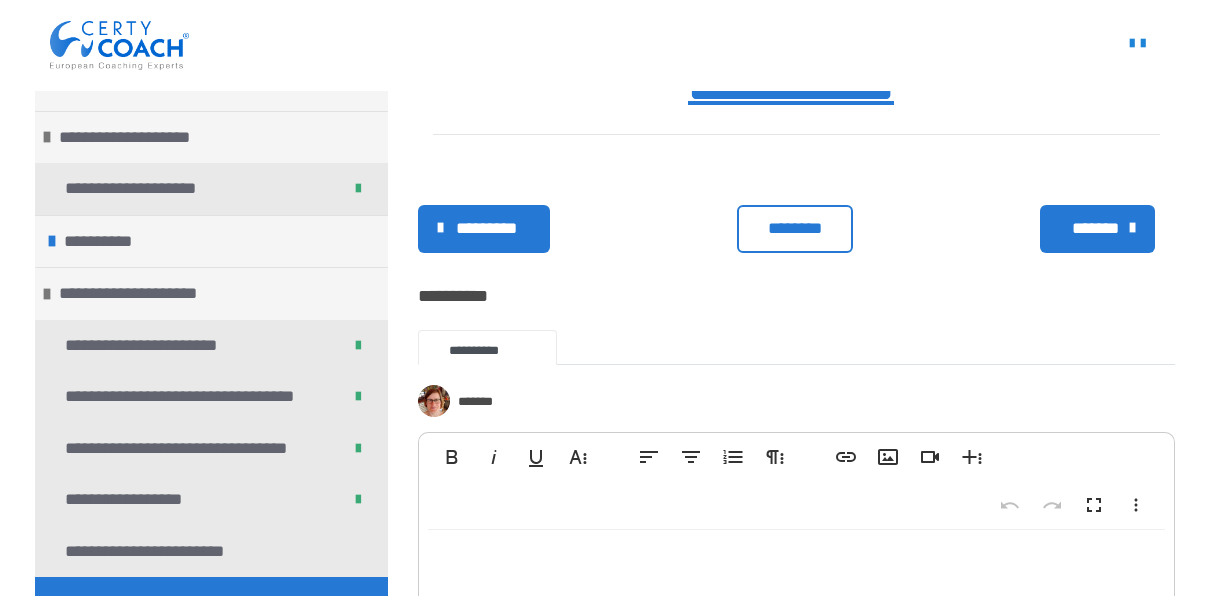 scroll, scrollTop: 1463, scrollLeft: 0, axis: vertical 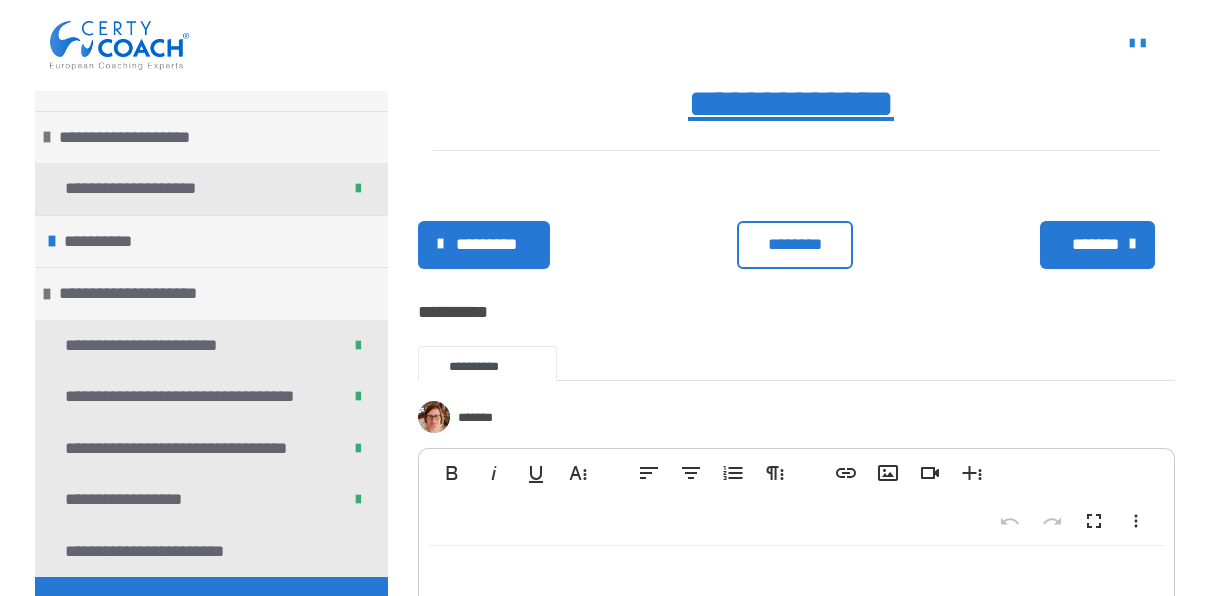 click on "********" at bounding box center (795, 245) 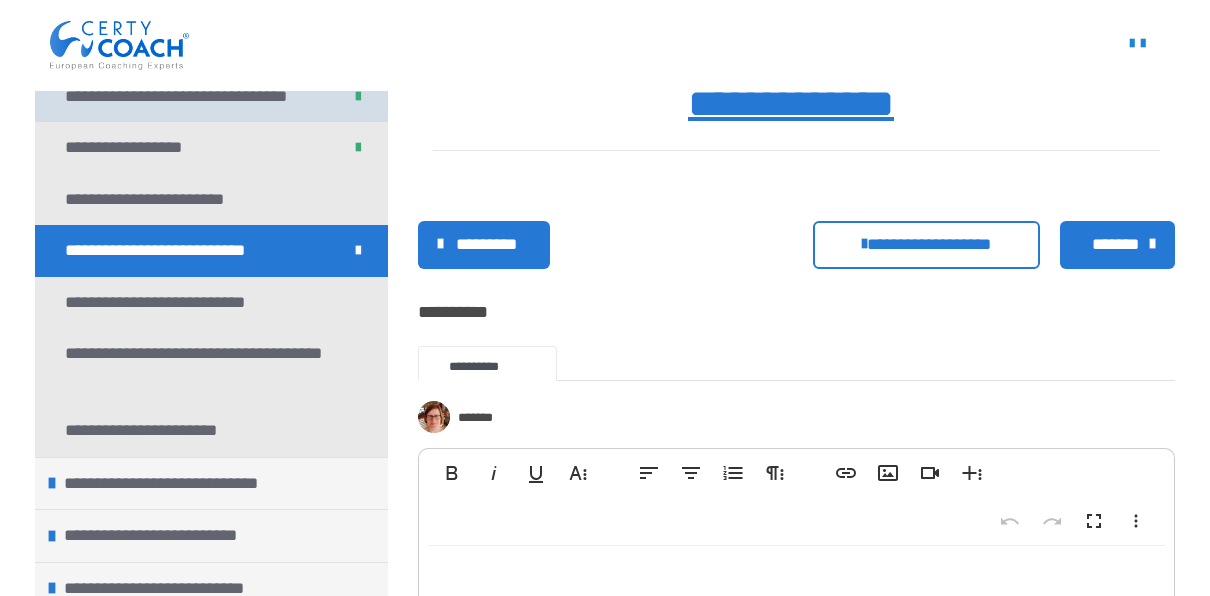 scroll, scrollTop: 364, scrollLeft: 0, axis: vertical 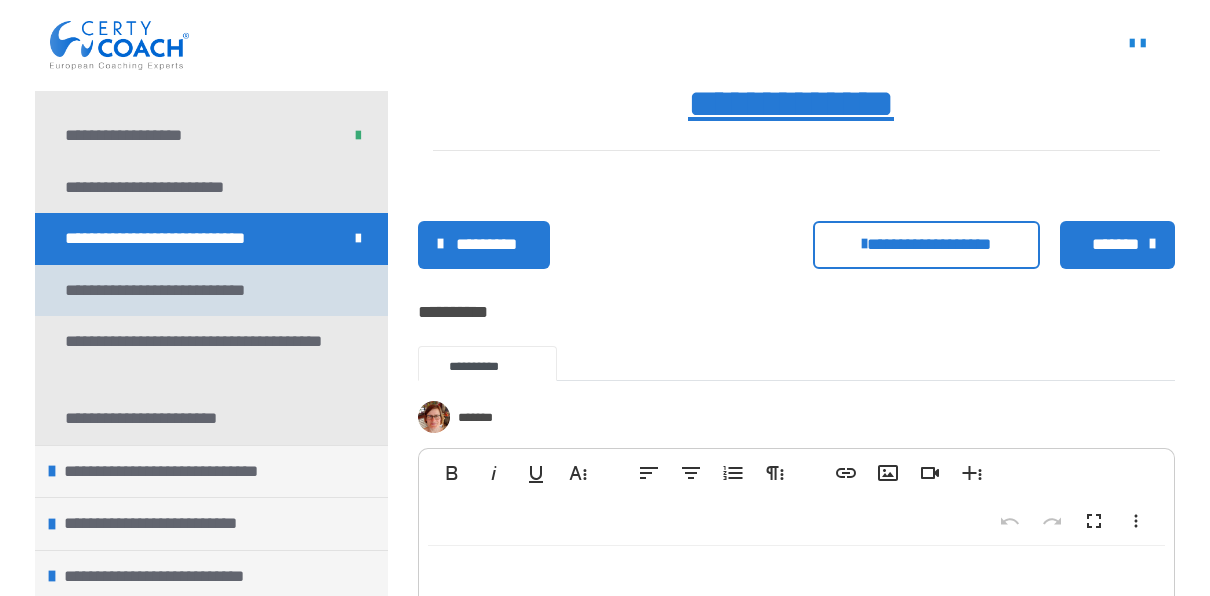 click on "**********" at bounding box center [175, 291] 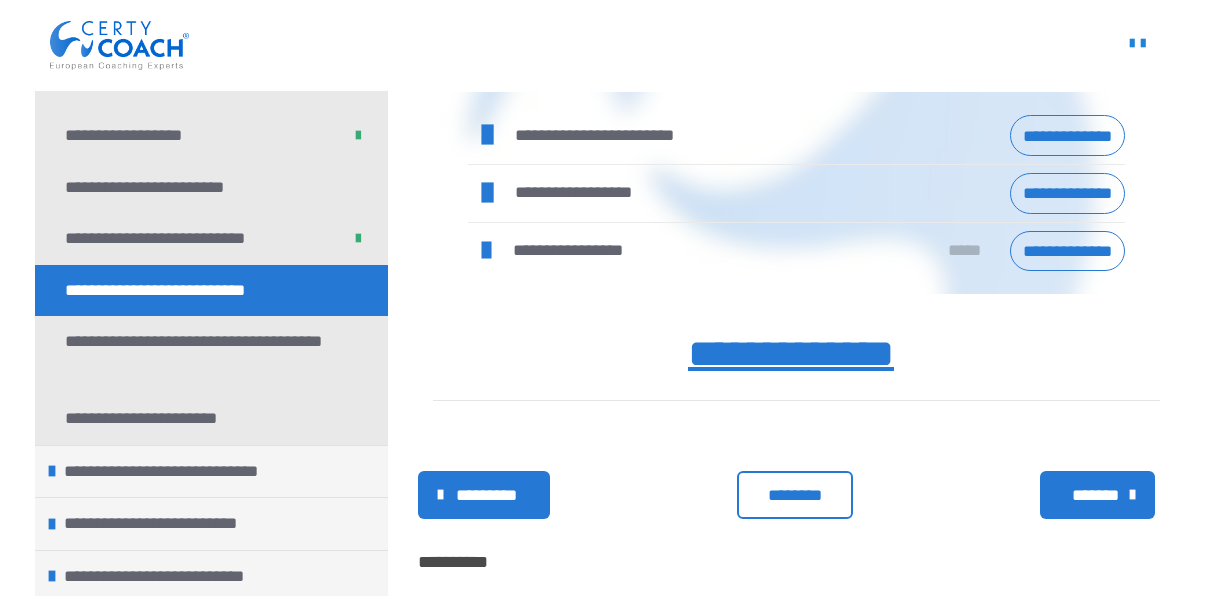 scroll, scrollTop: 1276, scrollLeft: 0, axis: vertical 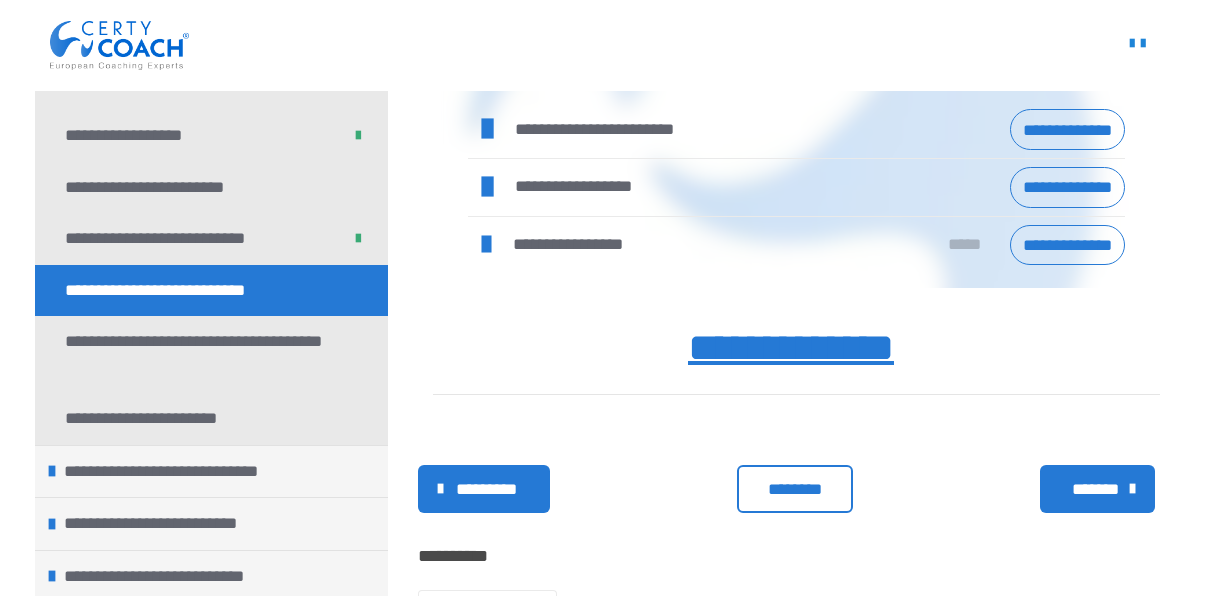 click on "**********" at bounding box center [1067, 129] 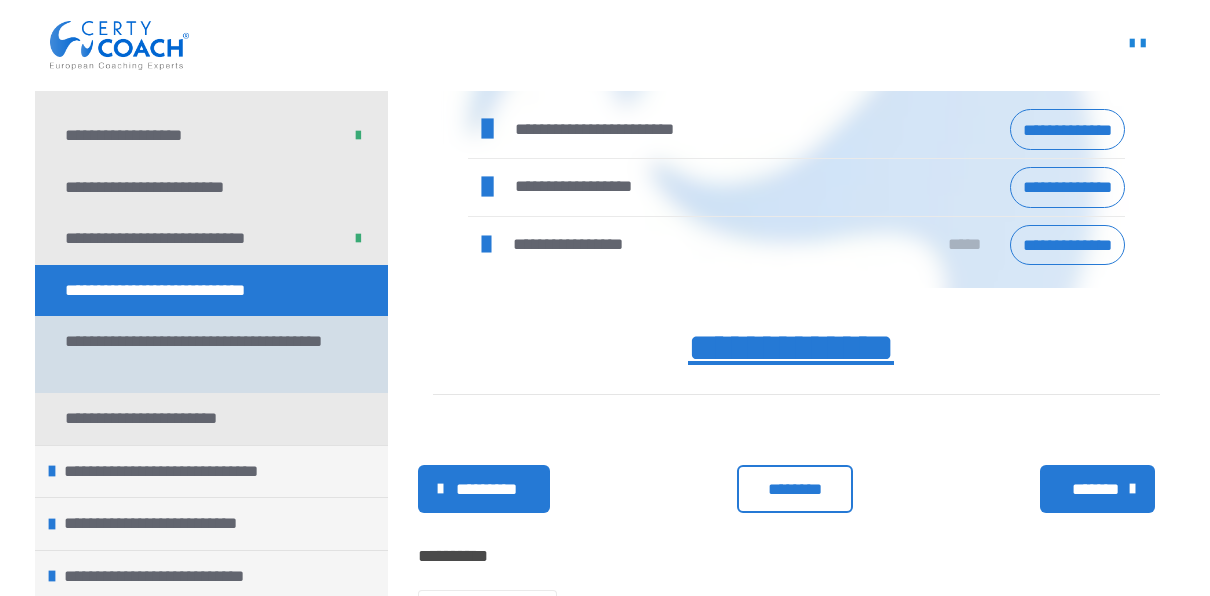 click on "**********" at bounding box center (196, 354) 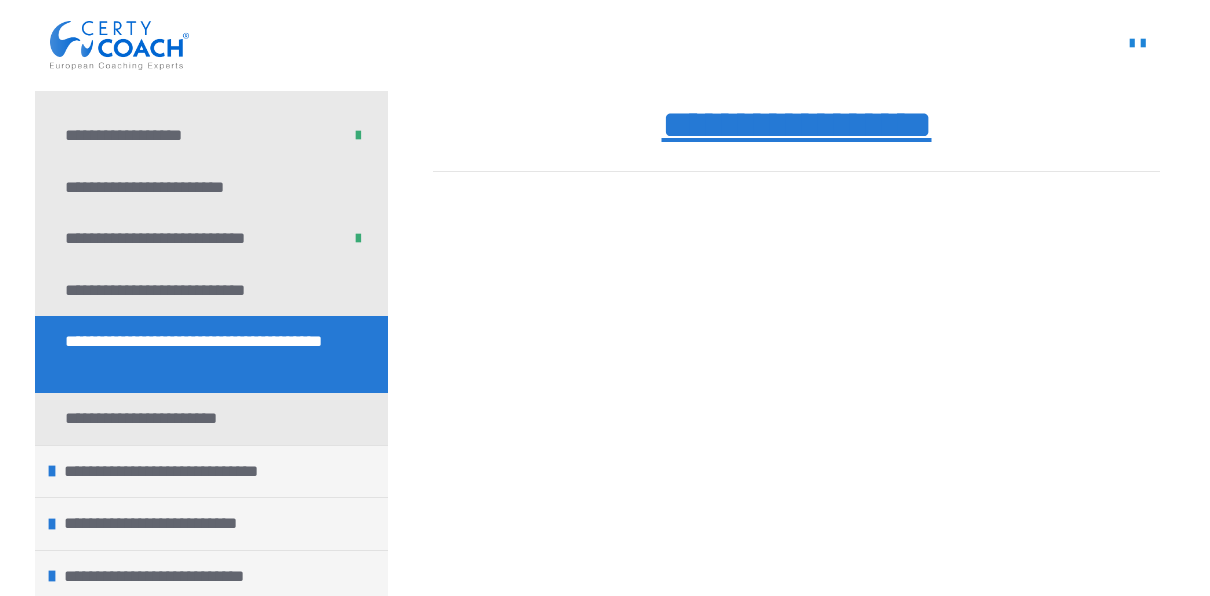 scroll, scrollTop: 226, scrollLeft: 0, axis: vertical 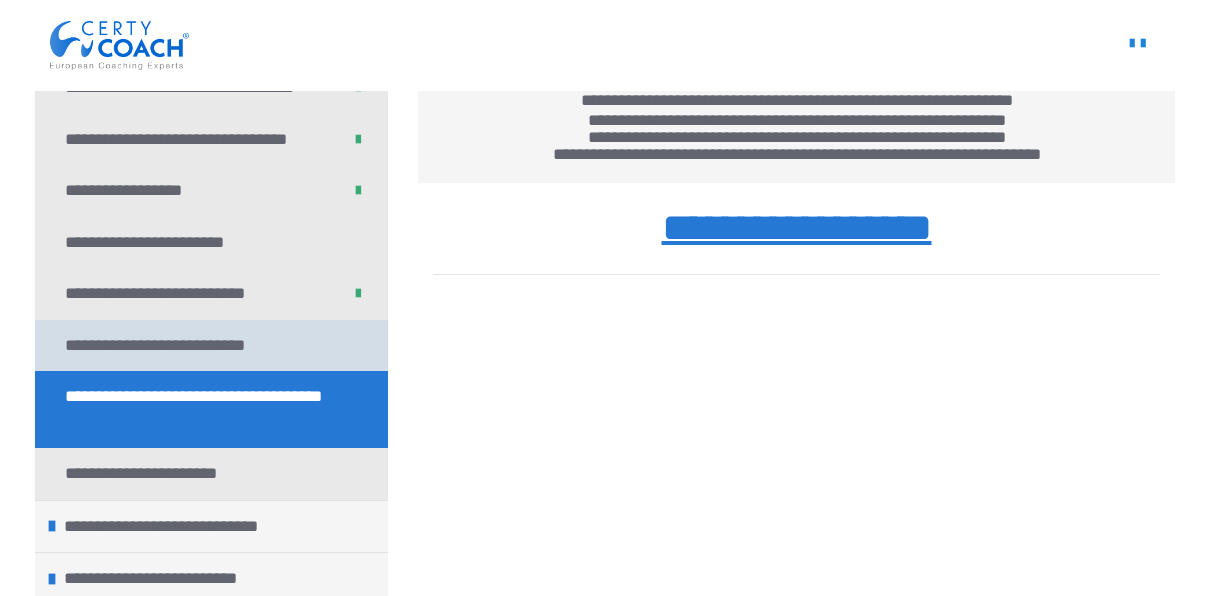 click on "**********" at bounding box center [175, 346] 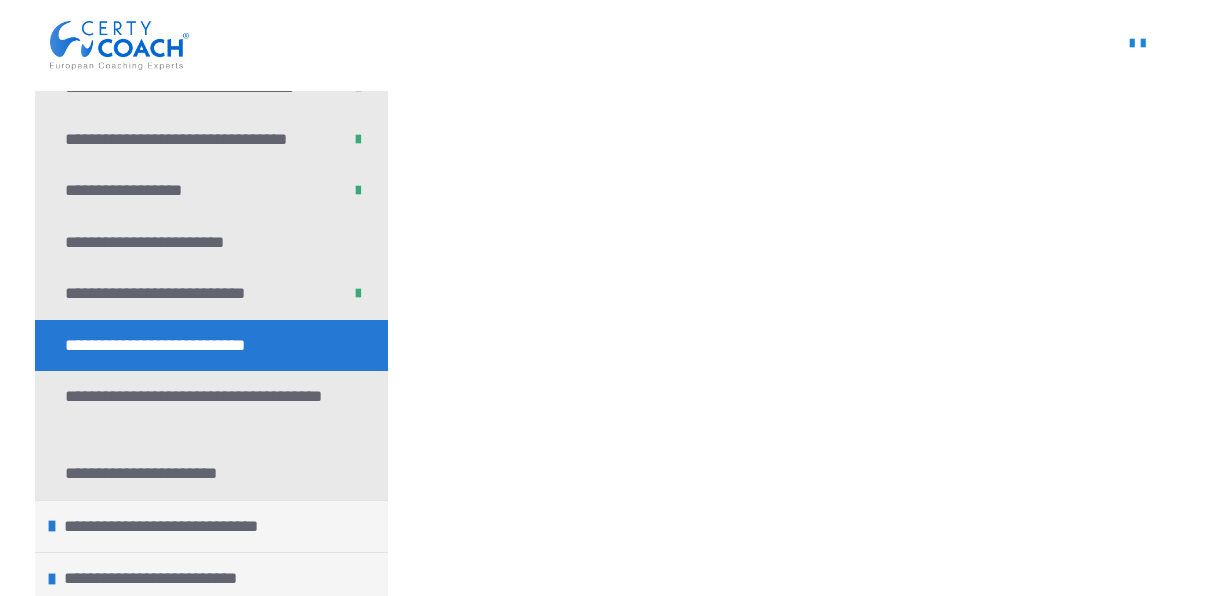 scroll, scrollTop: 632, scrollLeft: 0, axis: vertical 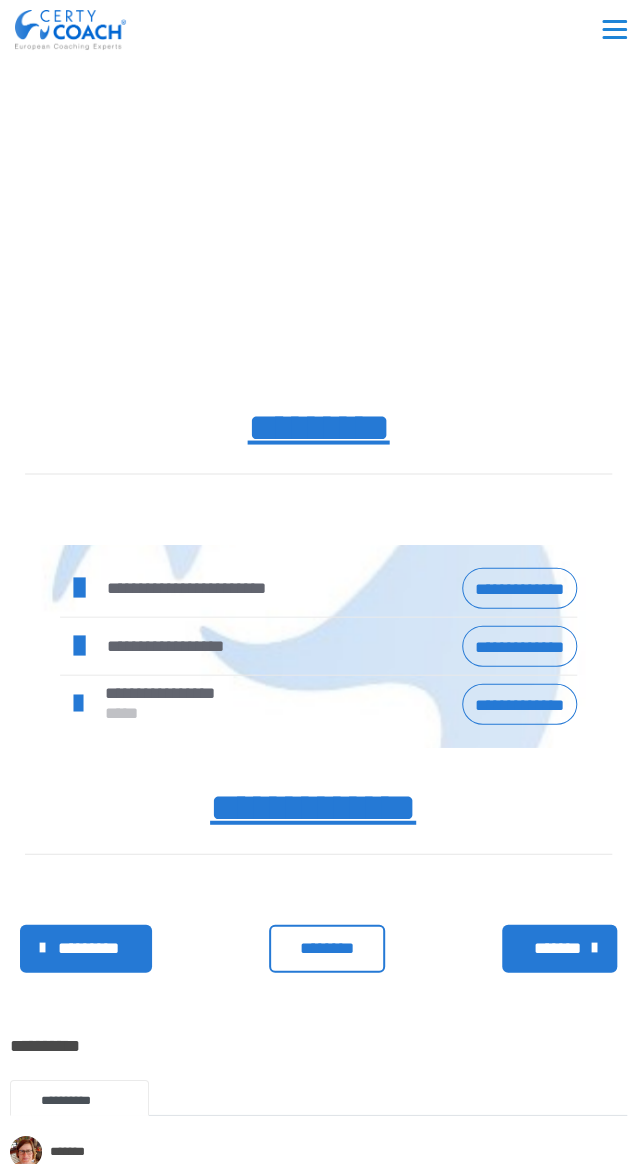 click on "*********" at bounding box center [318, 427] 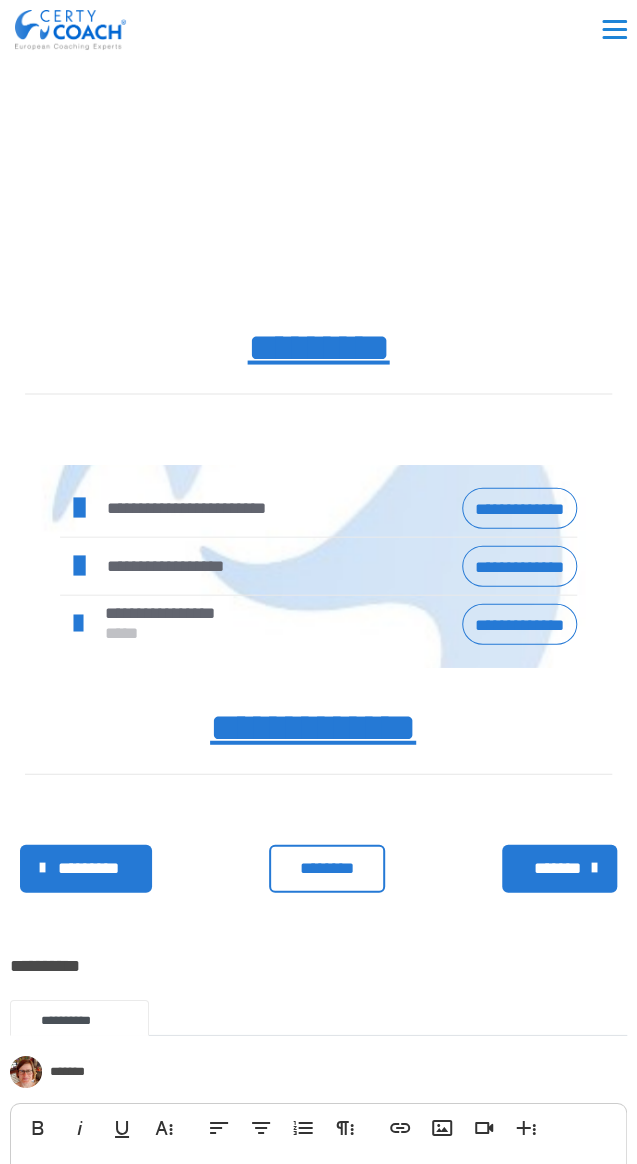 scroll, scrollTop: 709, scrollLeft: 0, axis: vertical 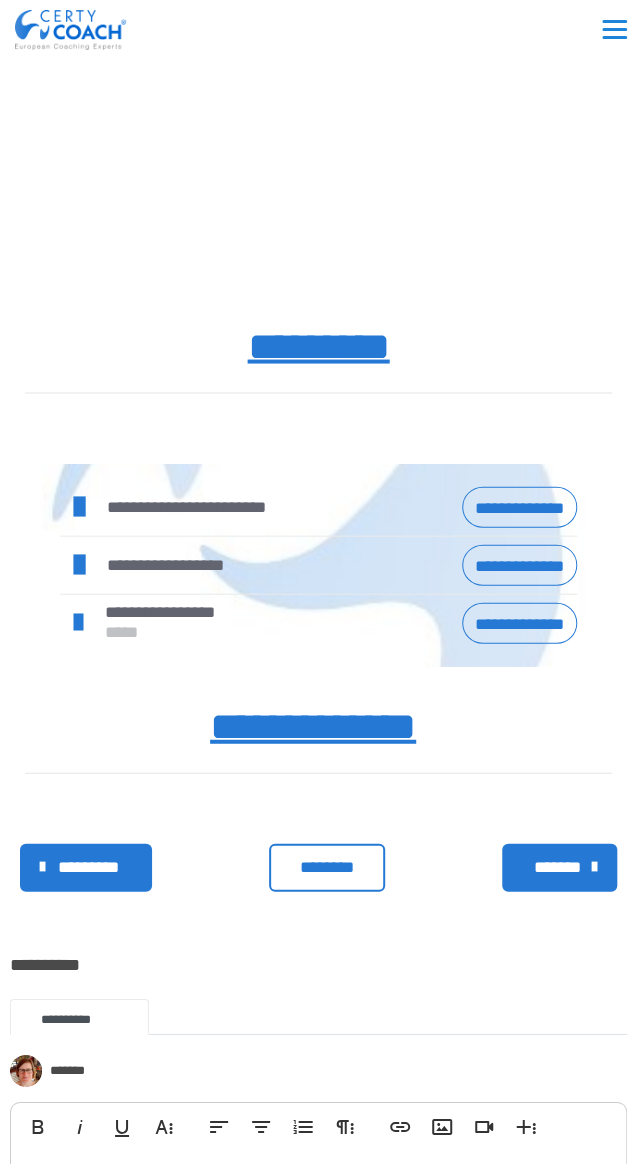 click at bounding box center [77, 622] 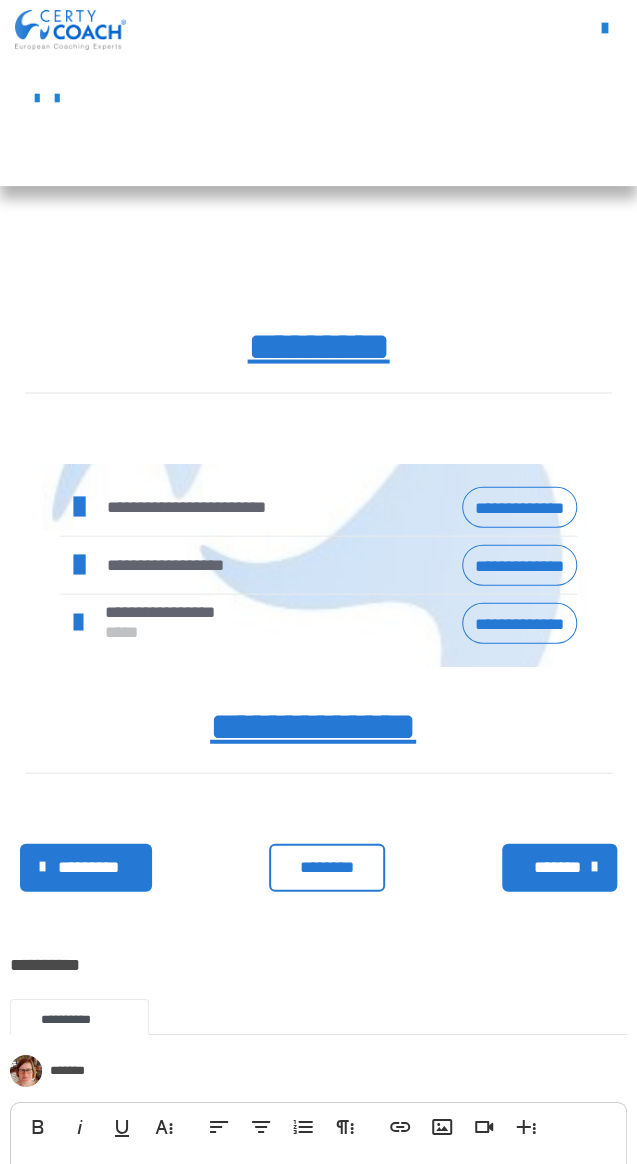 click on "*********" at bounding box center (318, 346) 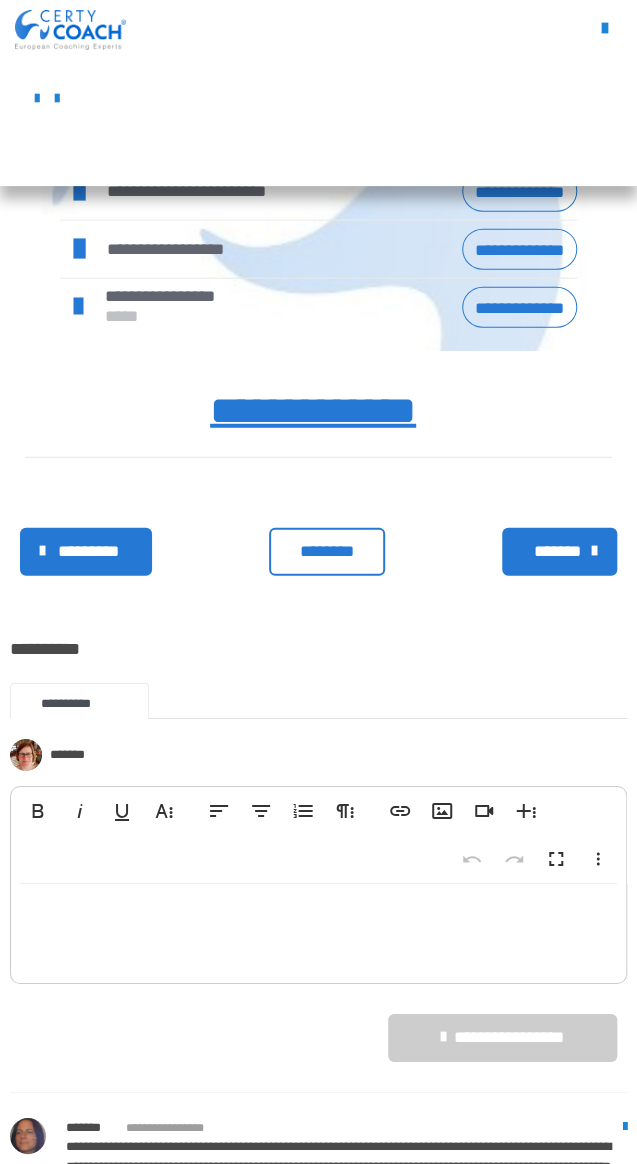 scroll, scrollTop: 1031, scrollLeft: 0, axis: vertical 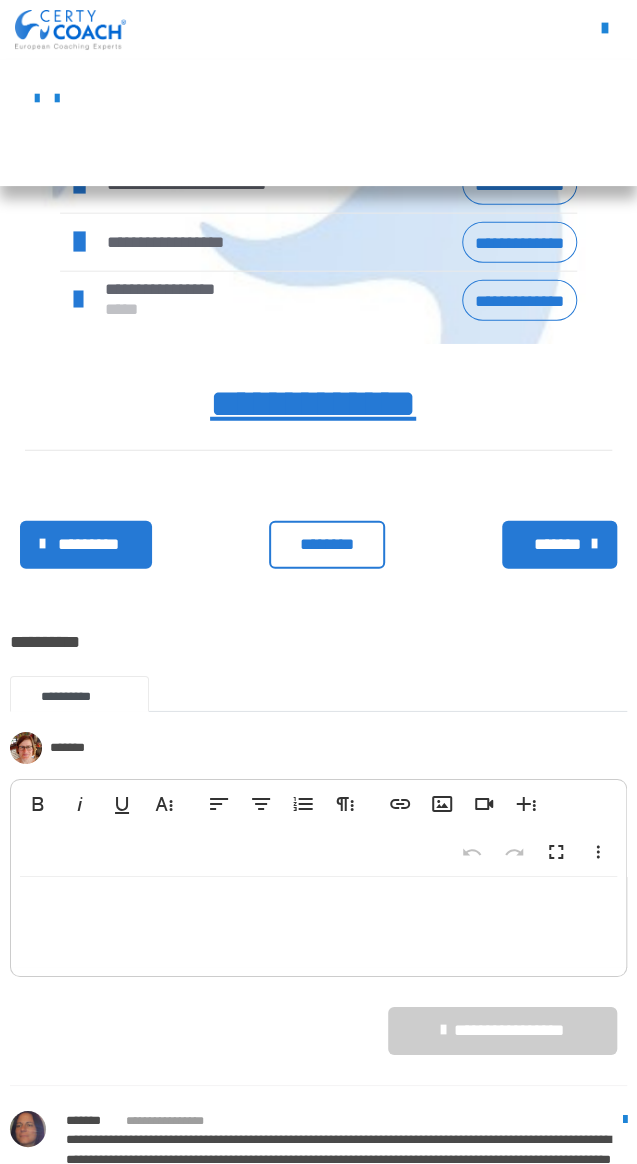 click on "********" at bounding box center [327, 545] 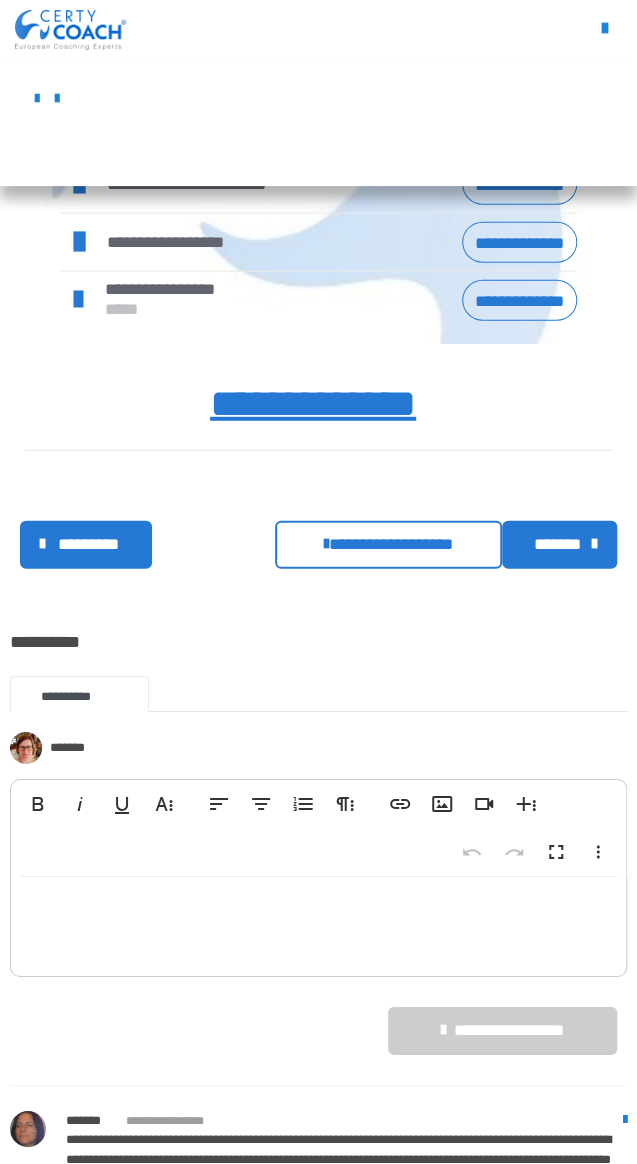 scroll, scrollTop: 1030, scrollLeft: 0, axis: vertical 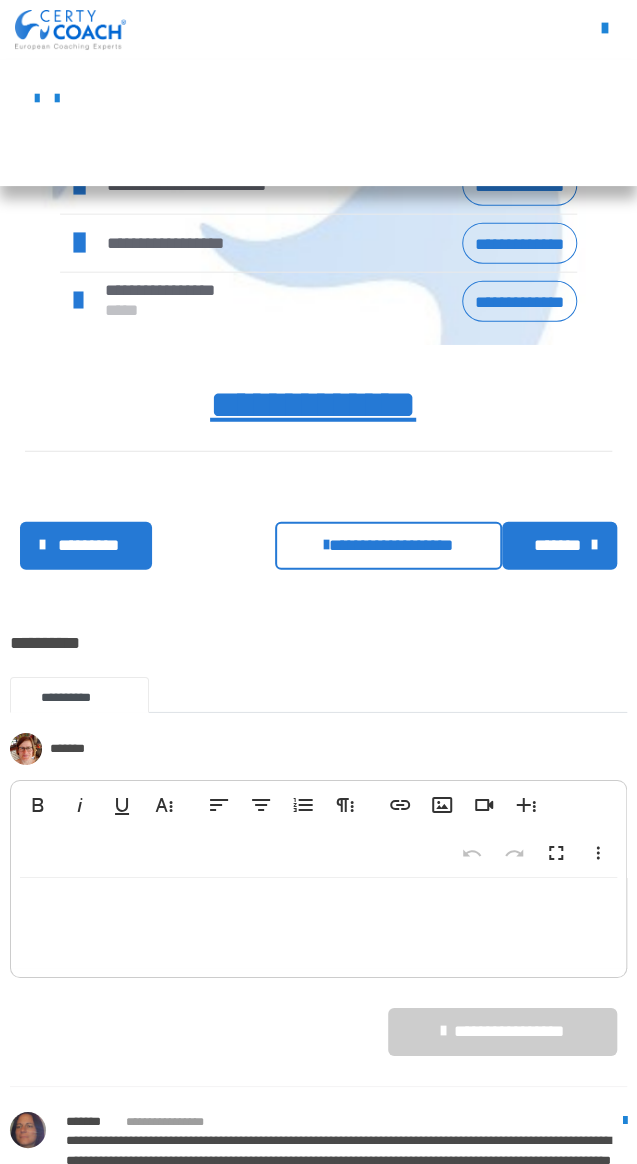 click on "**********" at bounding box center [318, 5485] 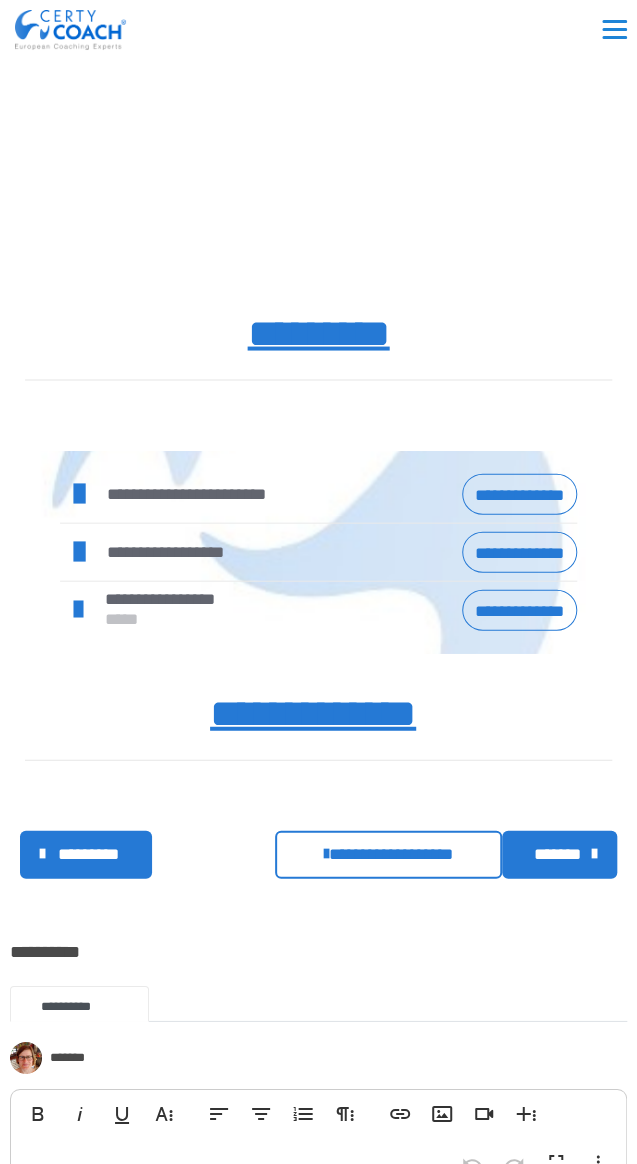 scroll, scrollTop: 0, scrollLeft: 0, axis: both 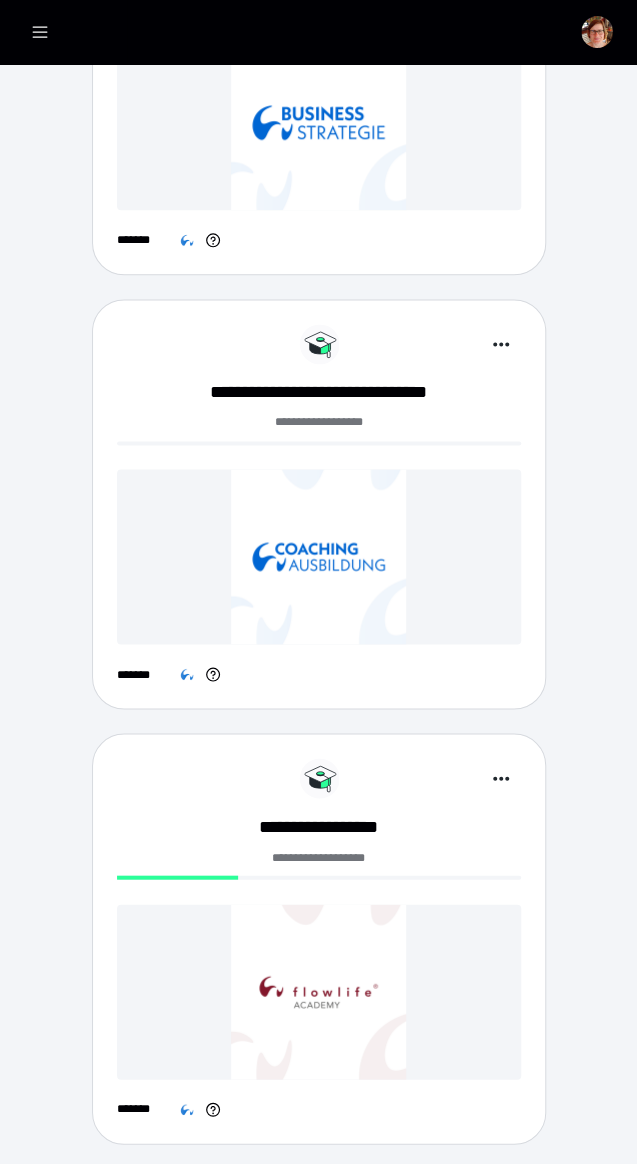 click at bounding box center [319, 556] 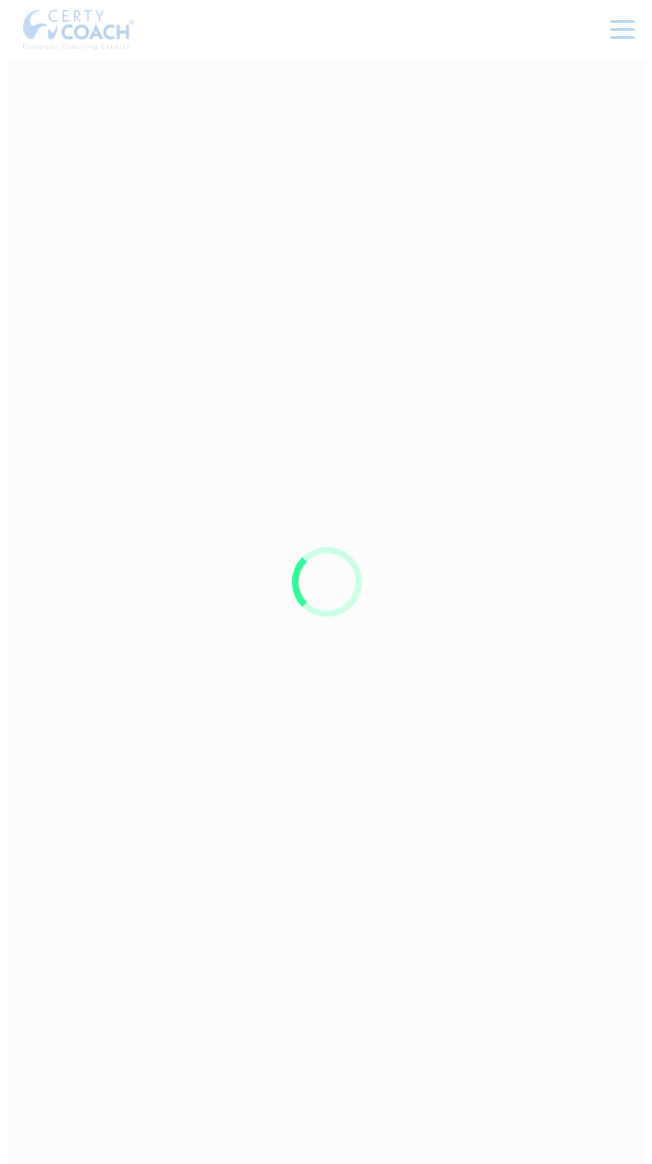 scroll, scrollTop: 0, scrollLeft: 0, axis: both 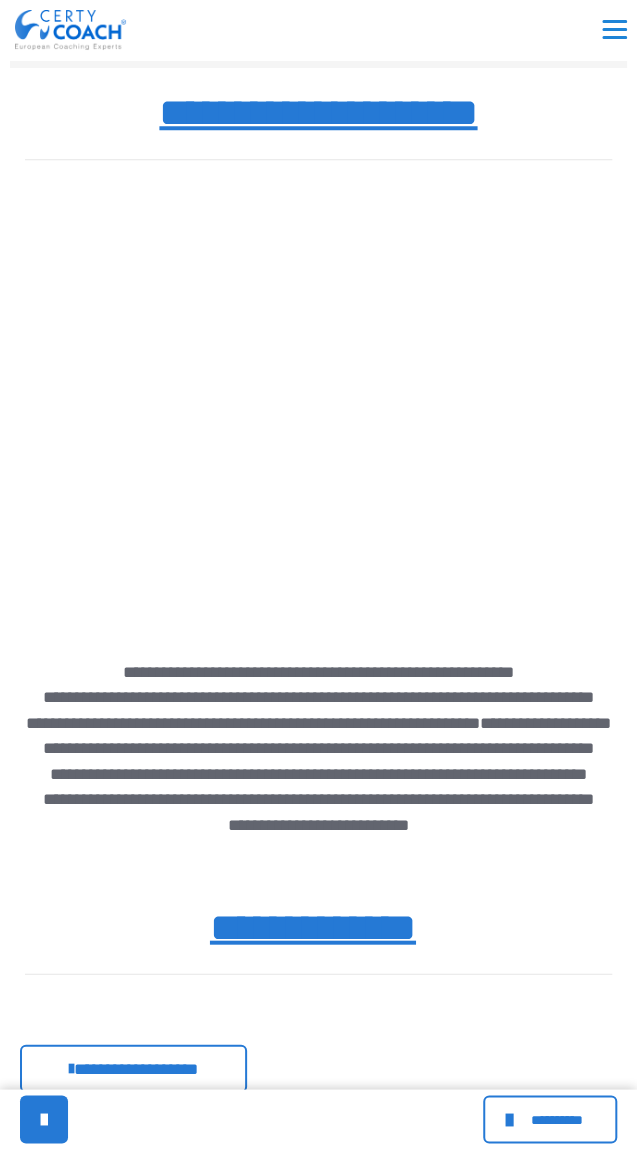 click at bounding box center [511, 1119] 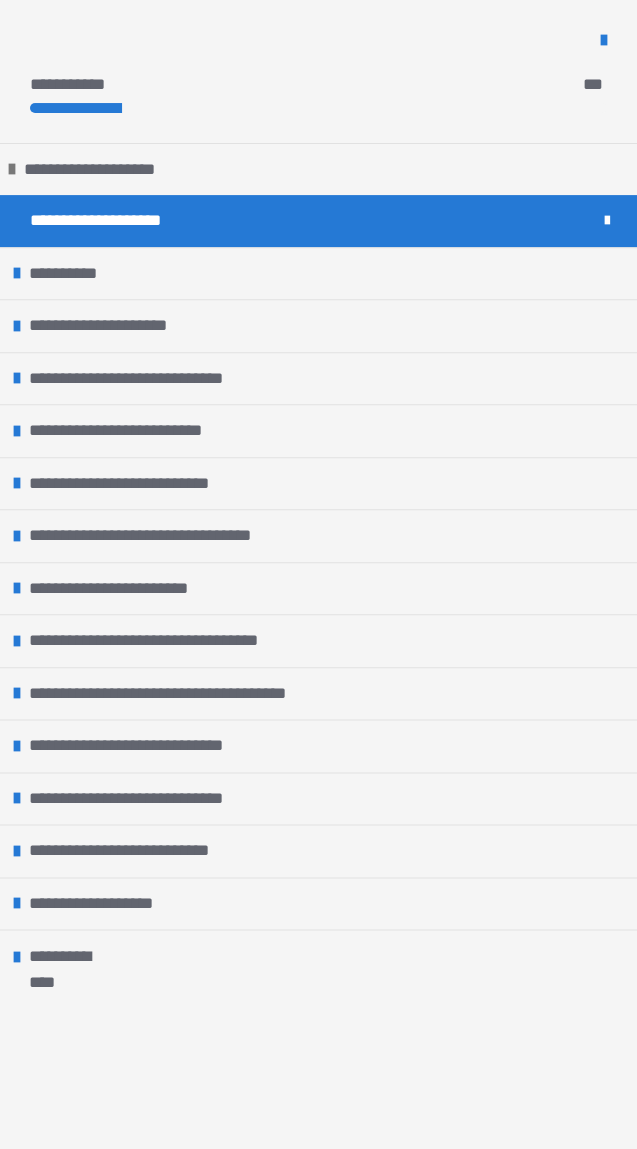 click on "**********" at bounding box center [107, 326] 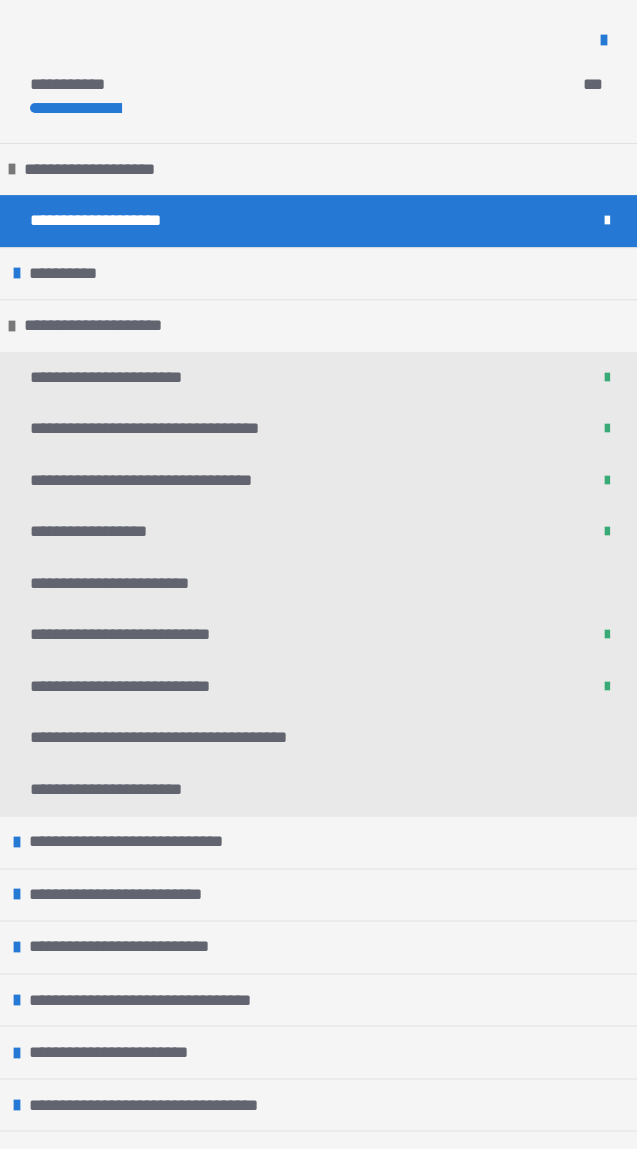 click on "**********" at bounding box center [167, 738] 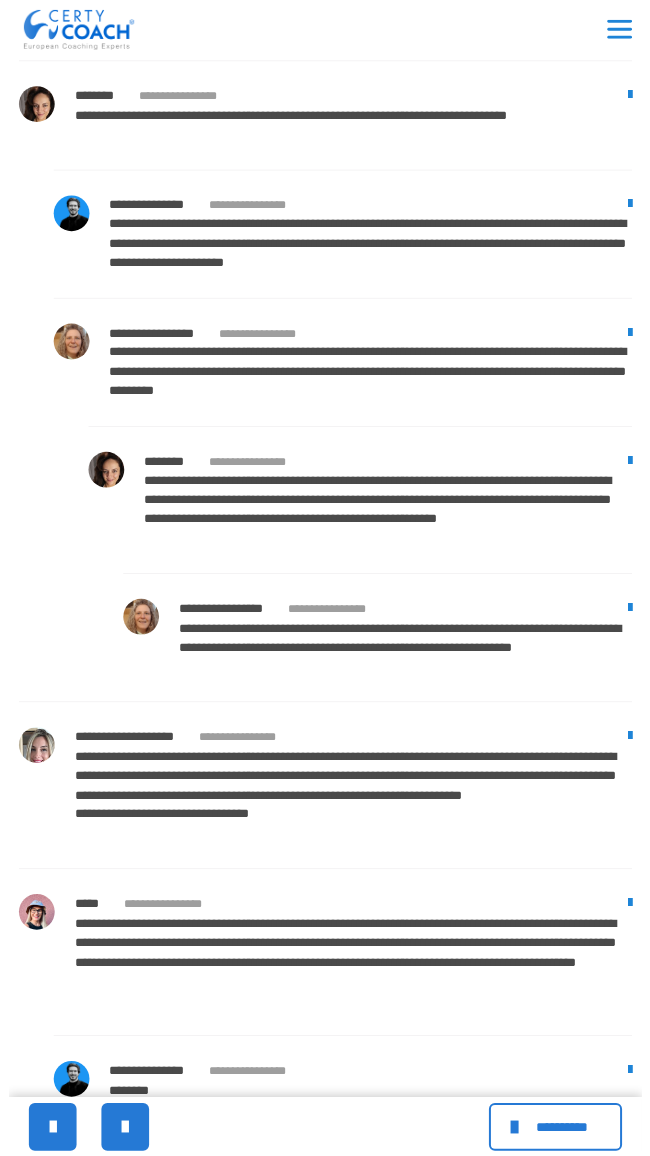 scroll, scrollTop: 2736, scrollLeft: 0, axis: vertical 